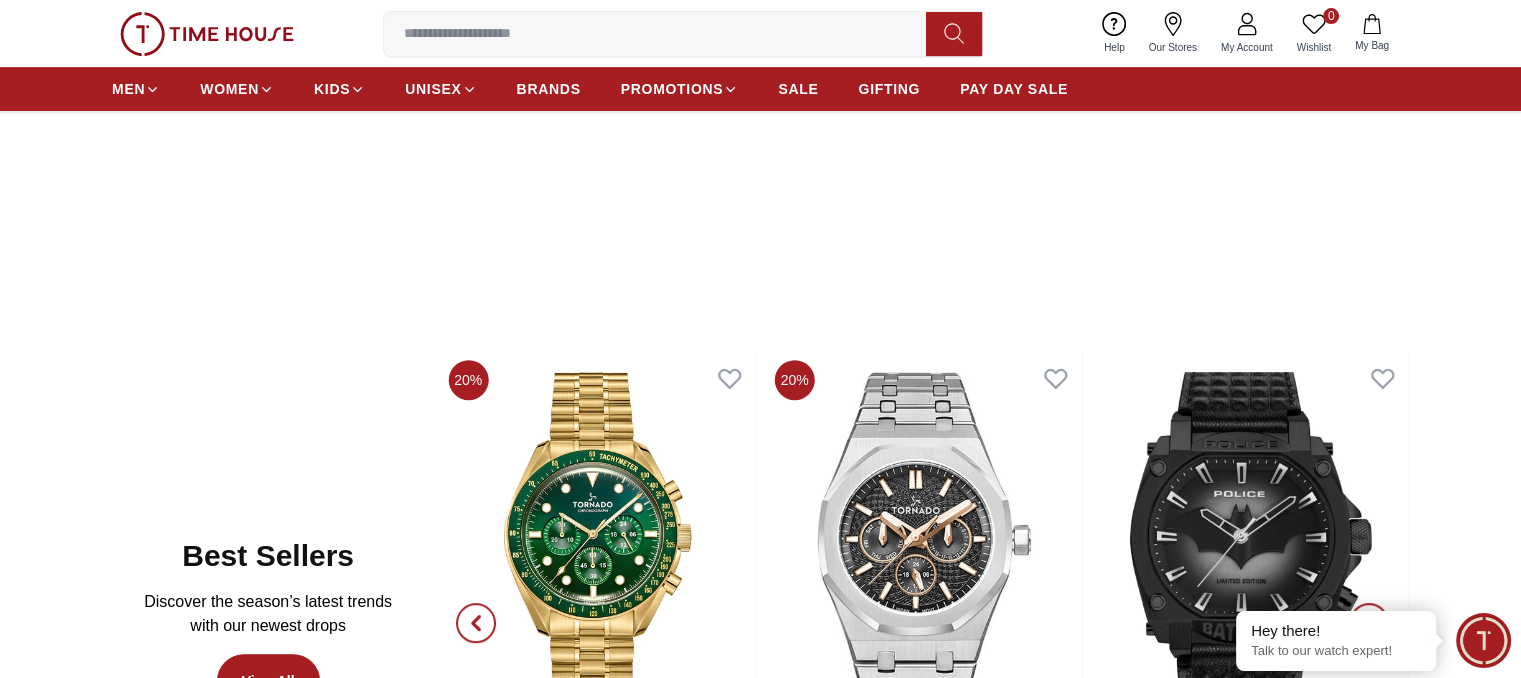 scroll, scrollTop: 800, scrollLeft: 0, axis: vertical 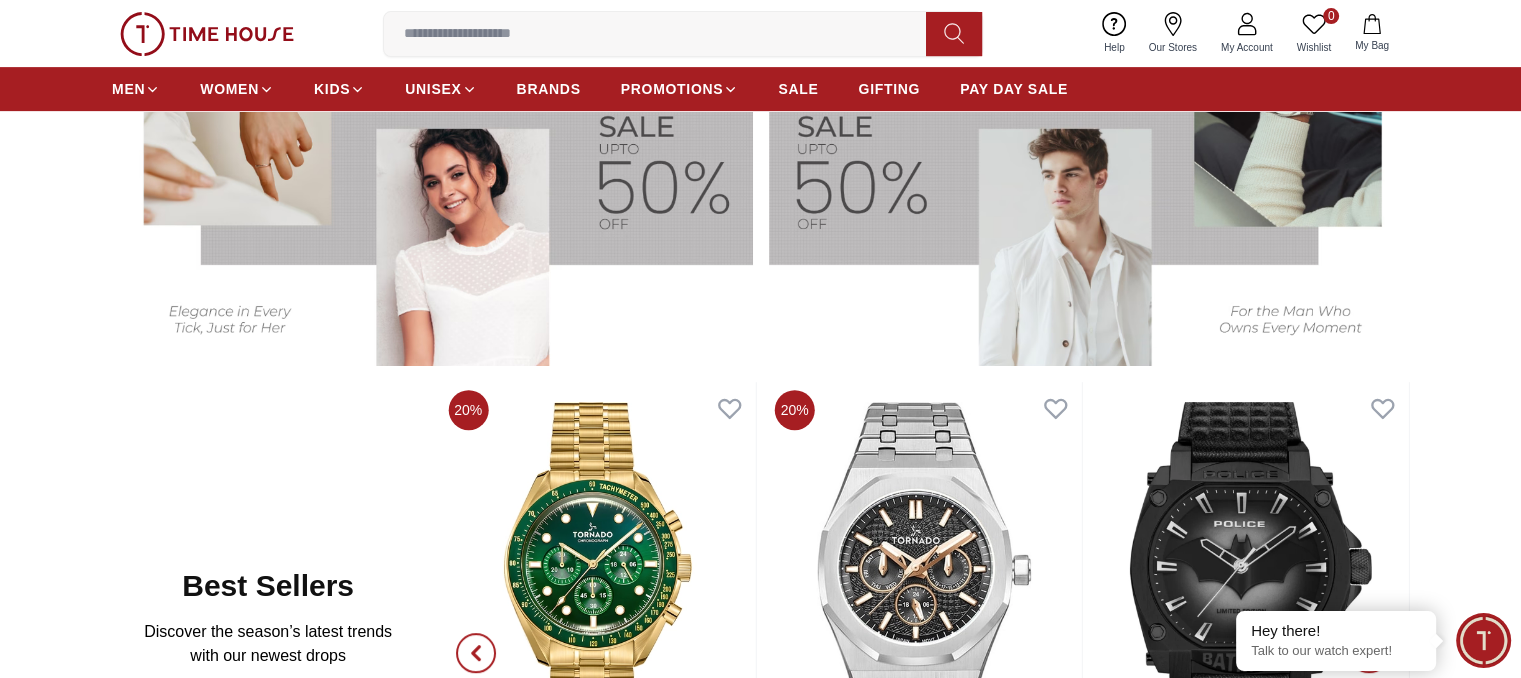 click at bounding box center (663, 34) 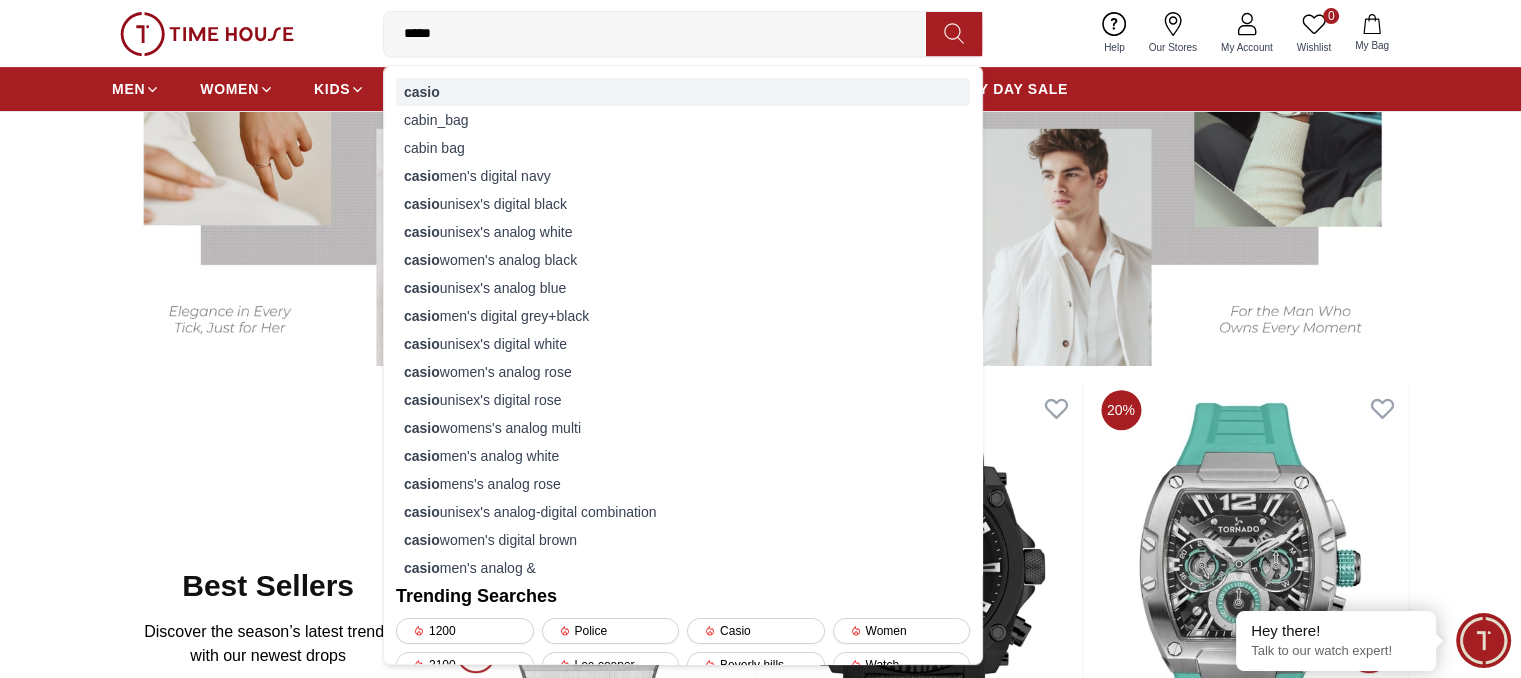 type on "*****" 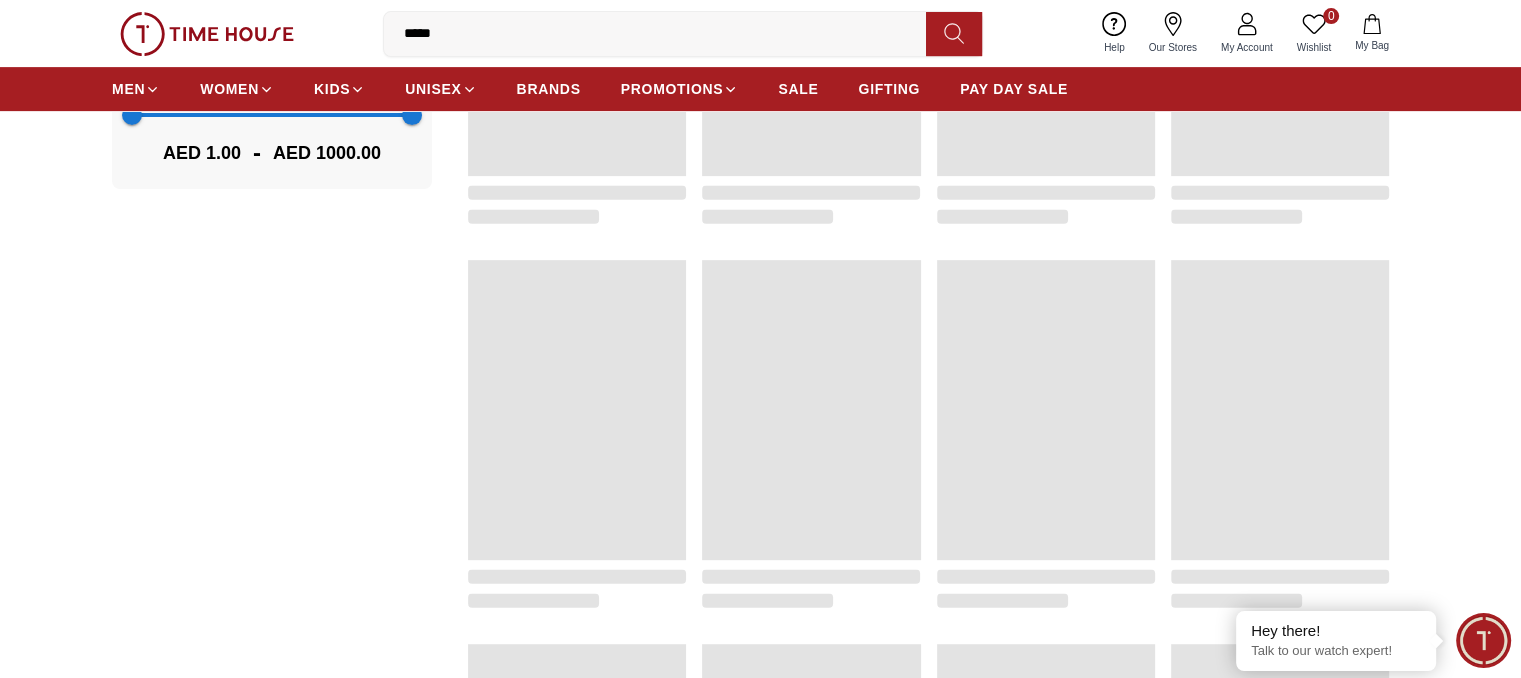 scroll, scrollTop: 0, scrollLeft: 0, axis: both 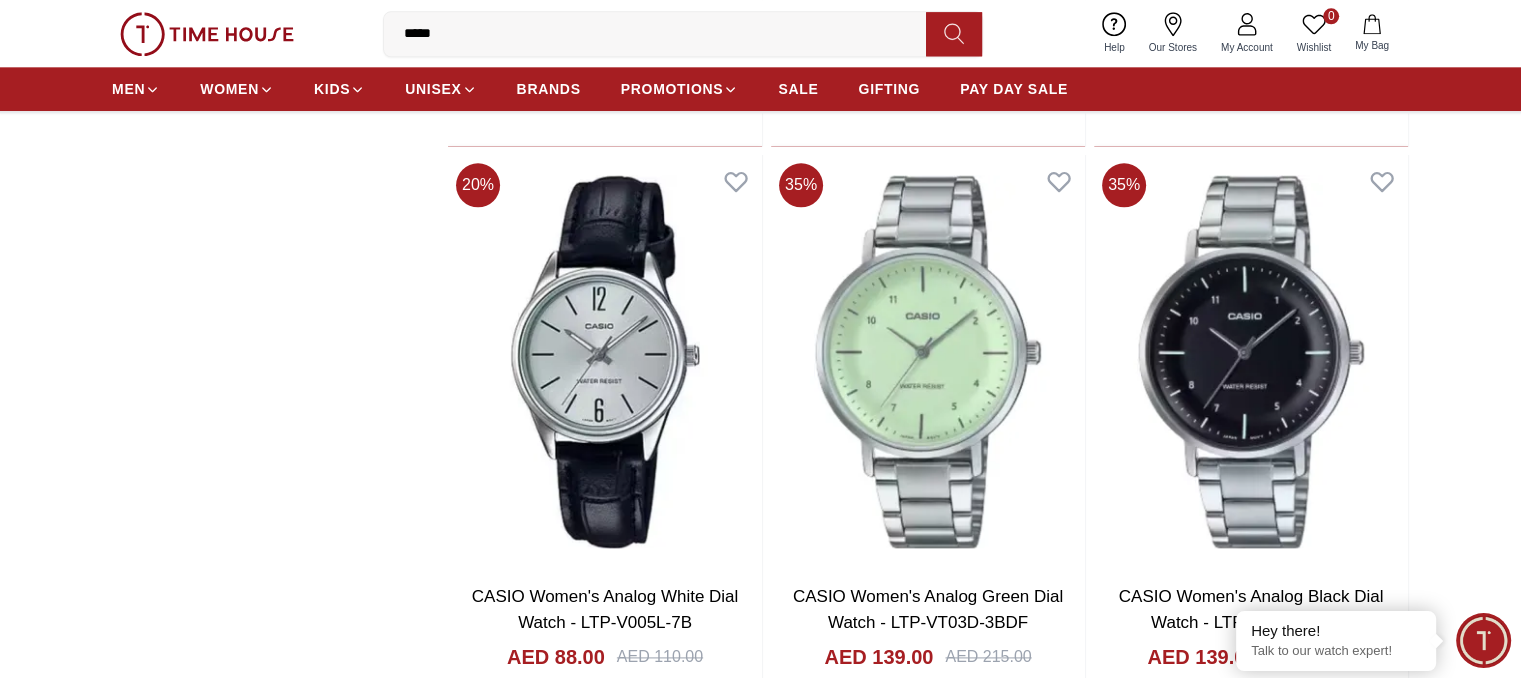 click on "*****" at bounding box center (663, 34) 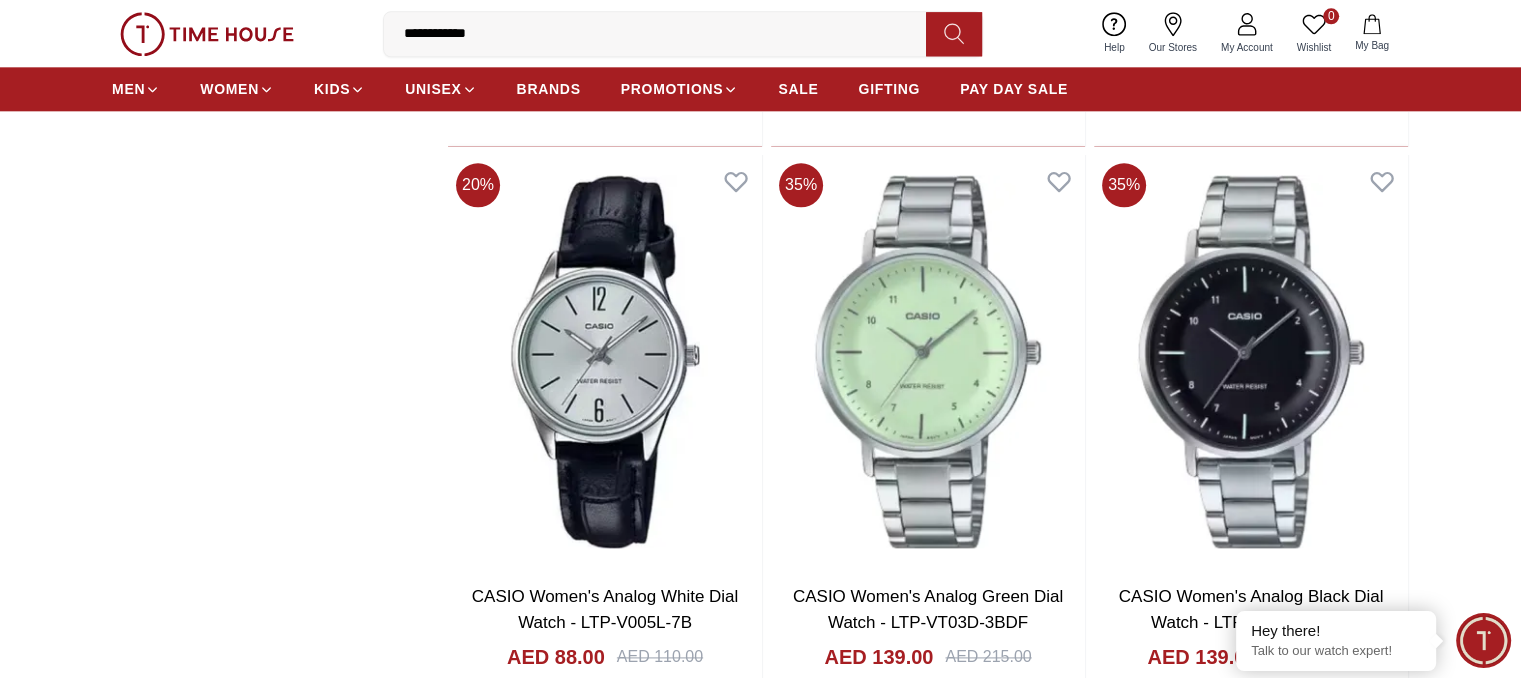 type on "**********" 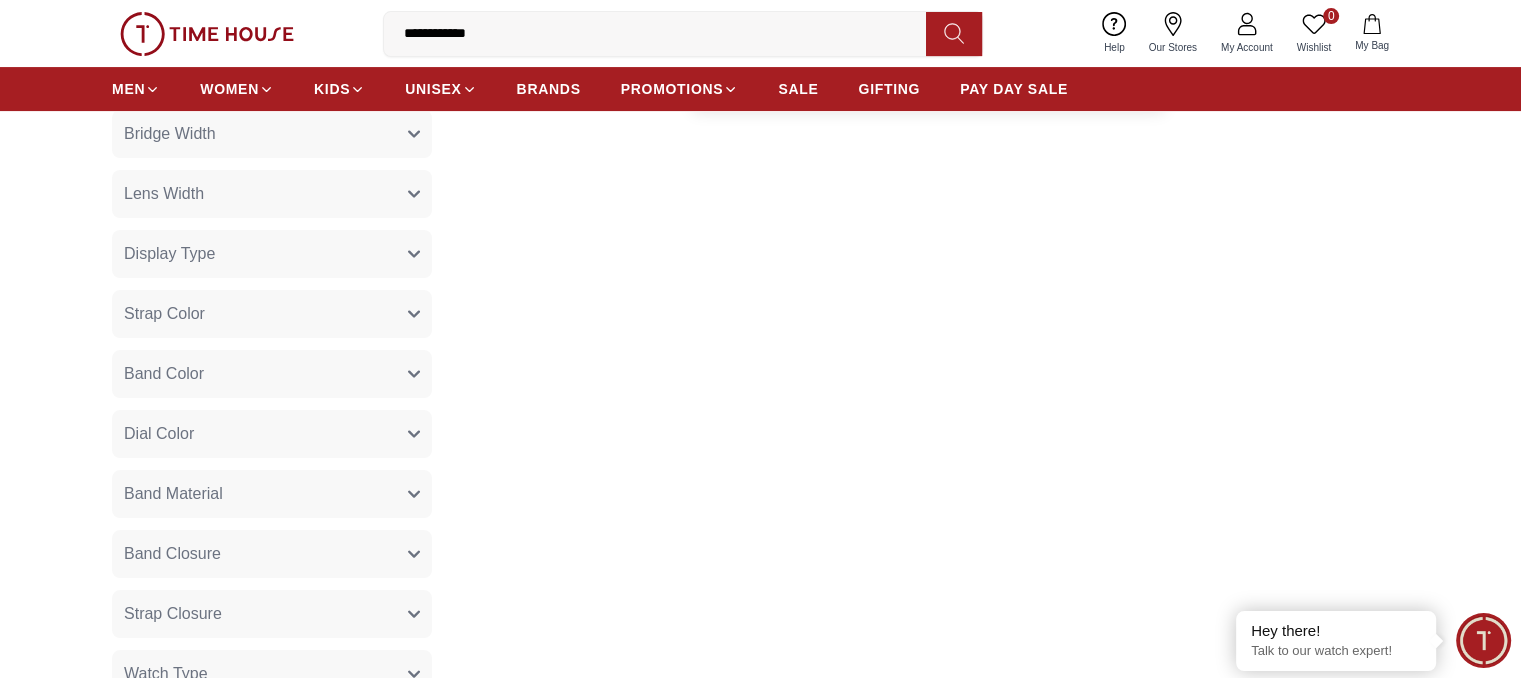 scroll, scrollTop: 0, scrollLeft: 0, axis: both 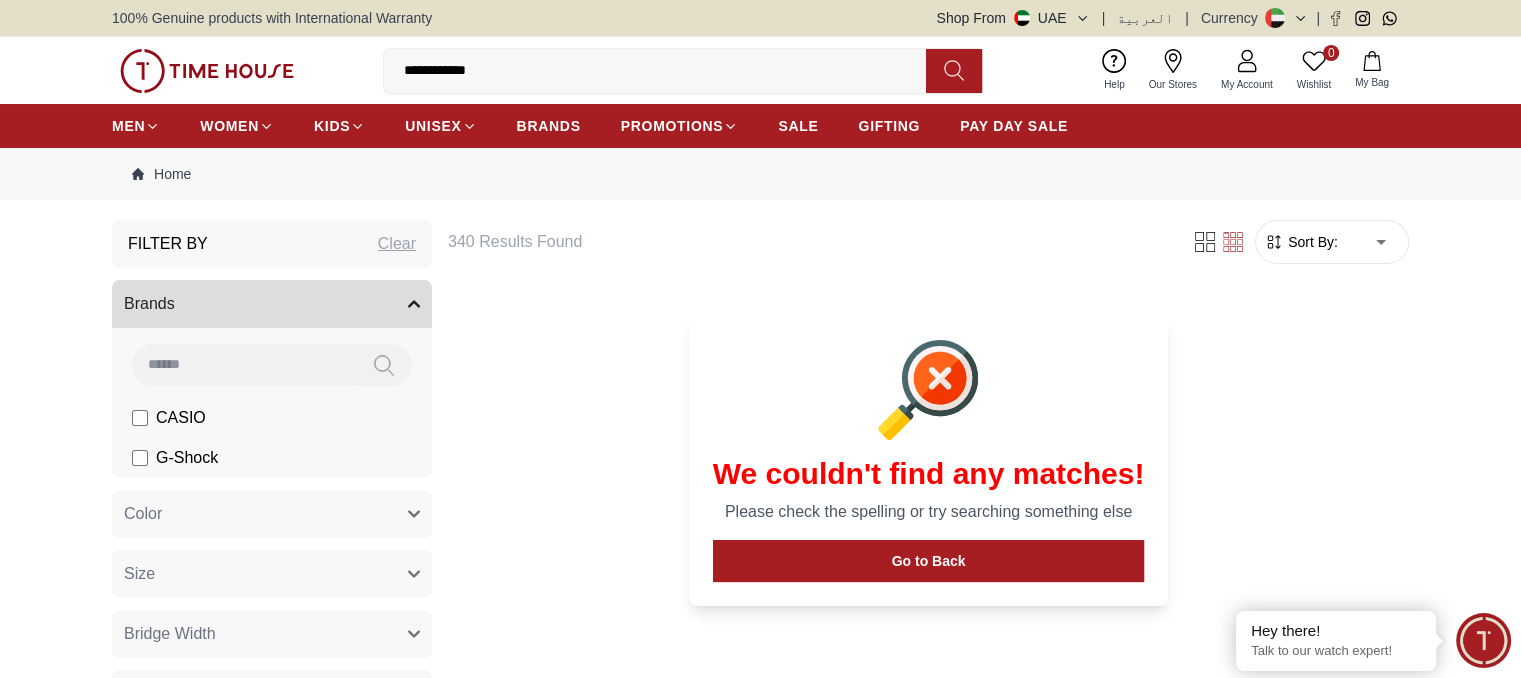drag, startPoint x: 512, startPoint y: 69, endPoint x: 387, endPoint y: 92, distance: 127.09839 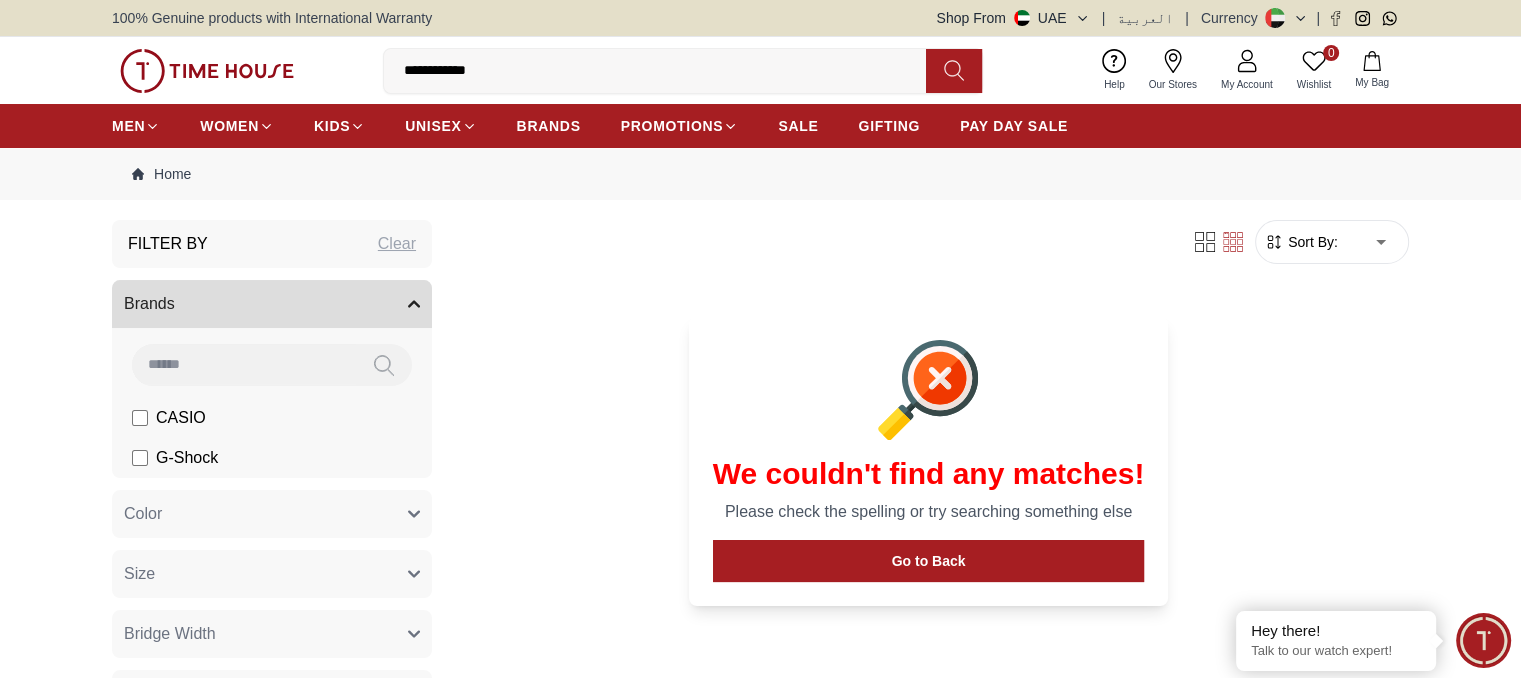 drag, startPoint x: 722, startPoint y: 87, endPoint x: 440, endPoint y: 66, distance: 282.78082 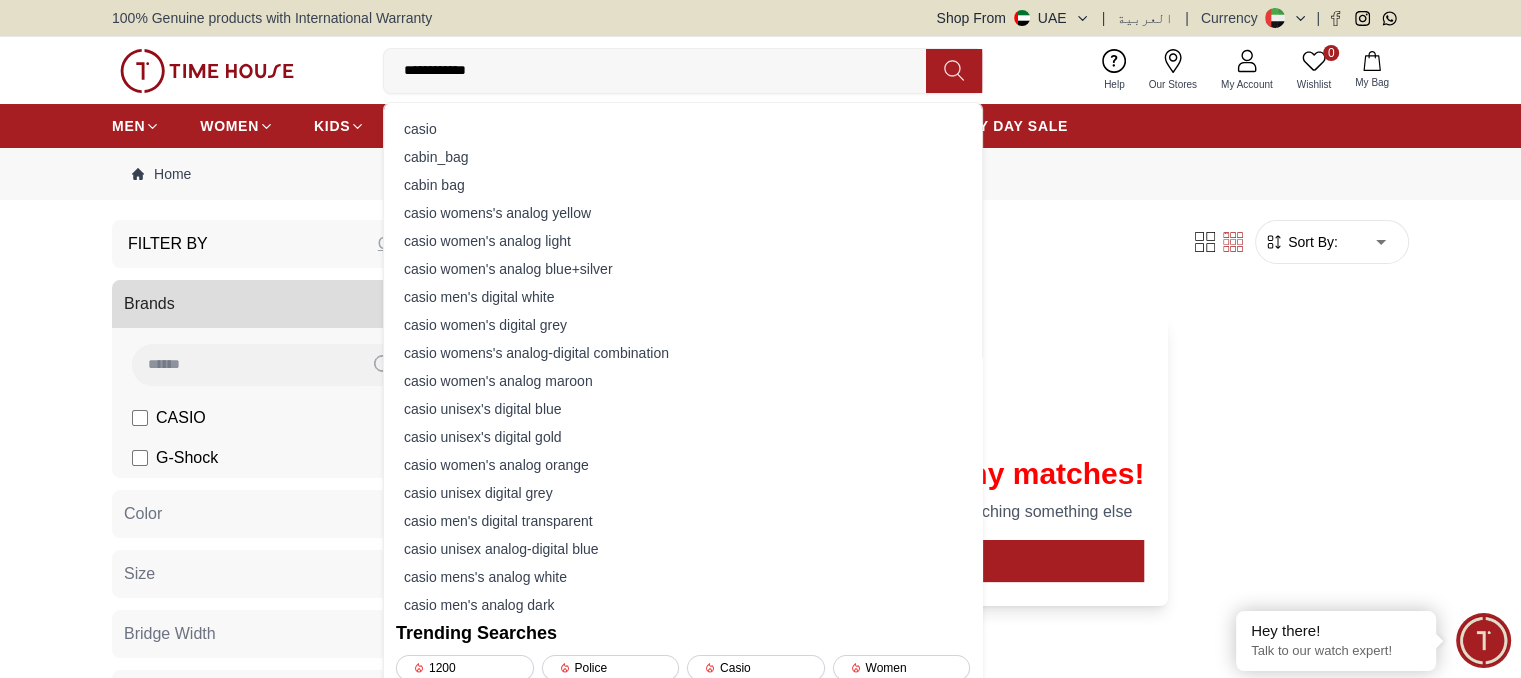 type on "*****" 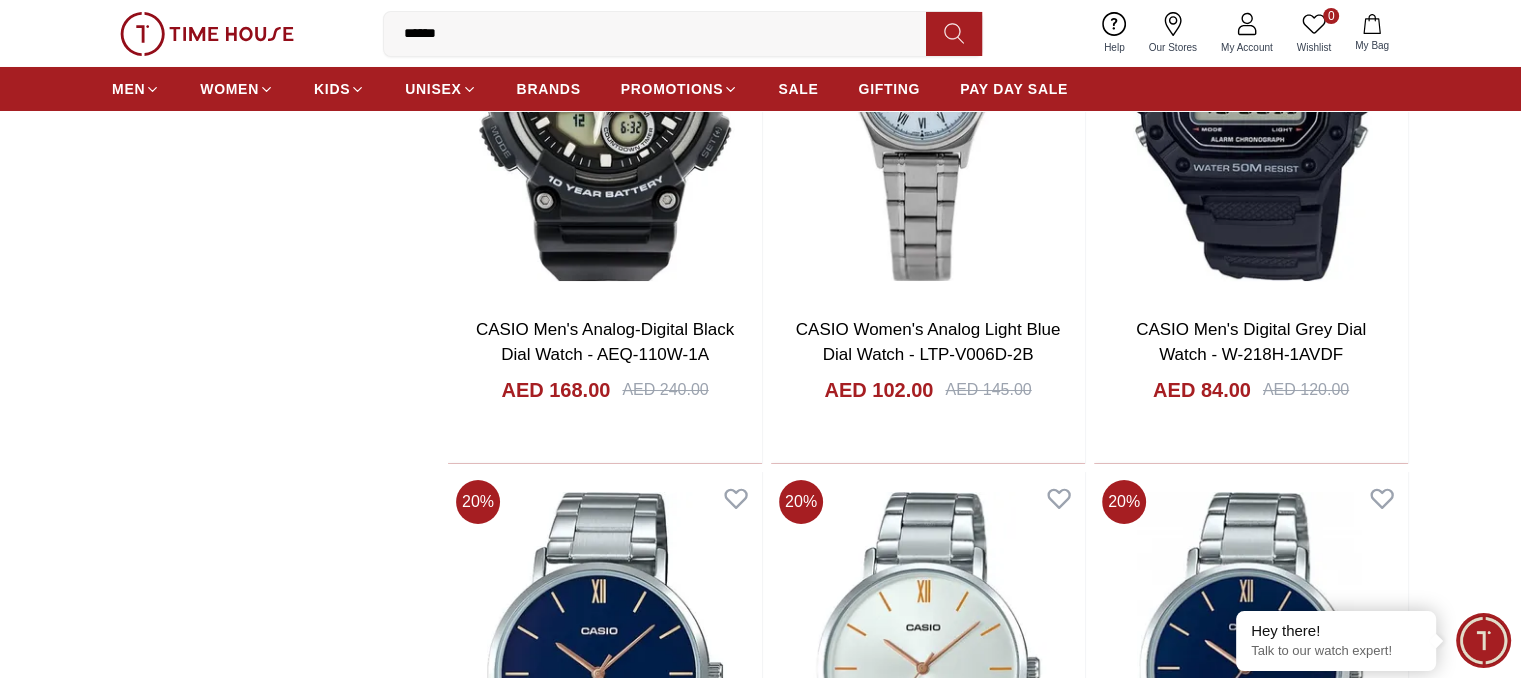 scroll, scrollTop: 7700, scrollLeft: 0, axis: vertical 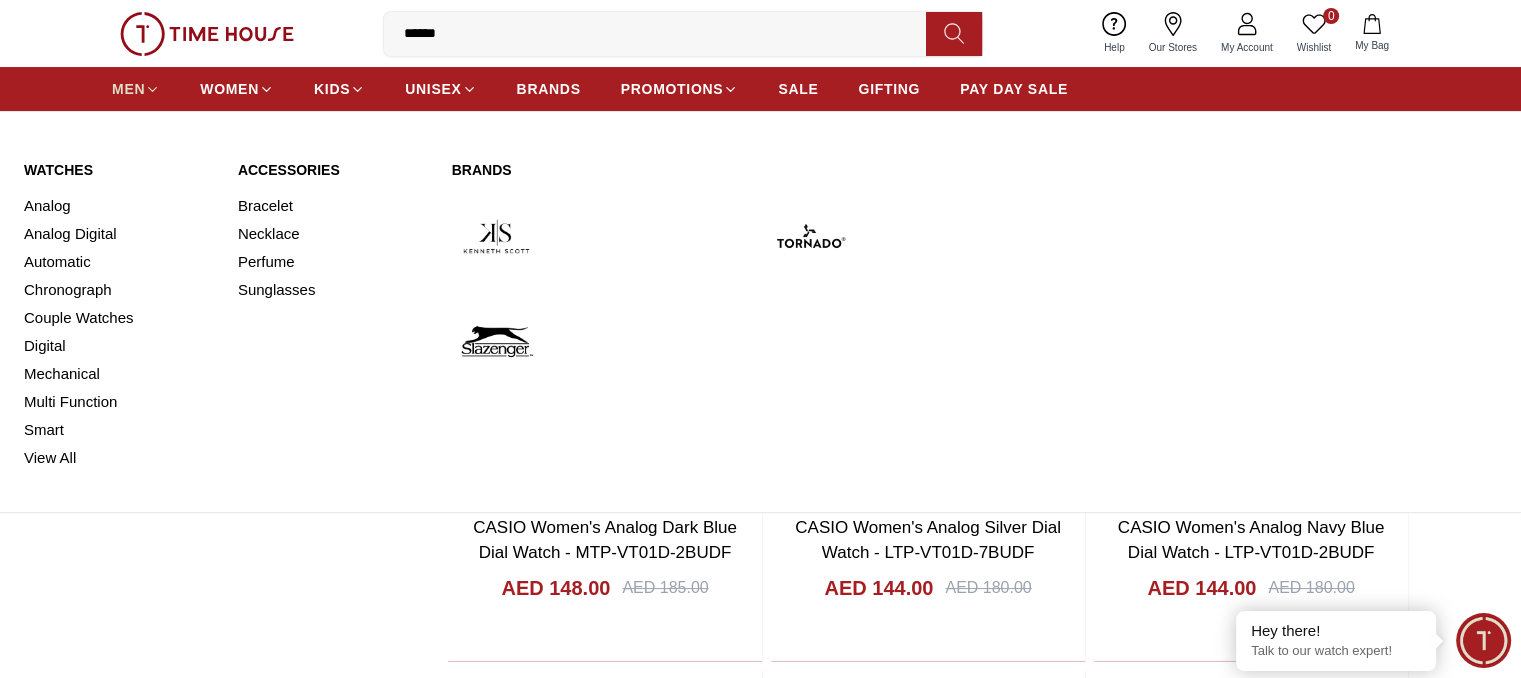 click 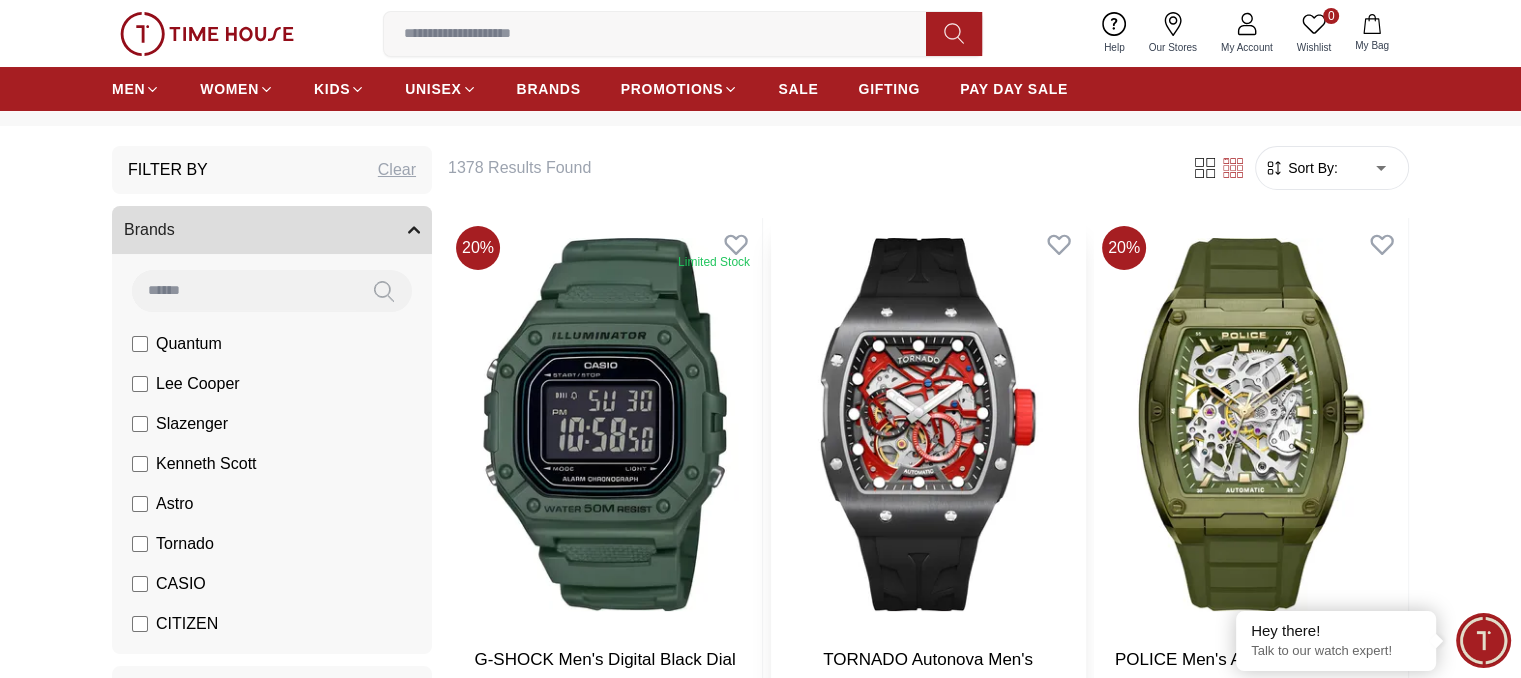 scroll, scrollTop: 200, scrollLeft: 0, axis: vertical 